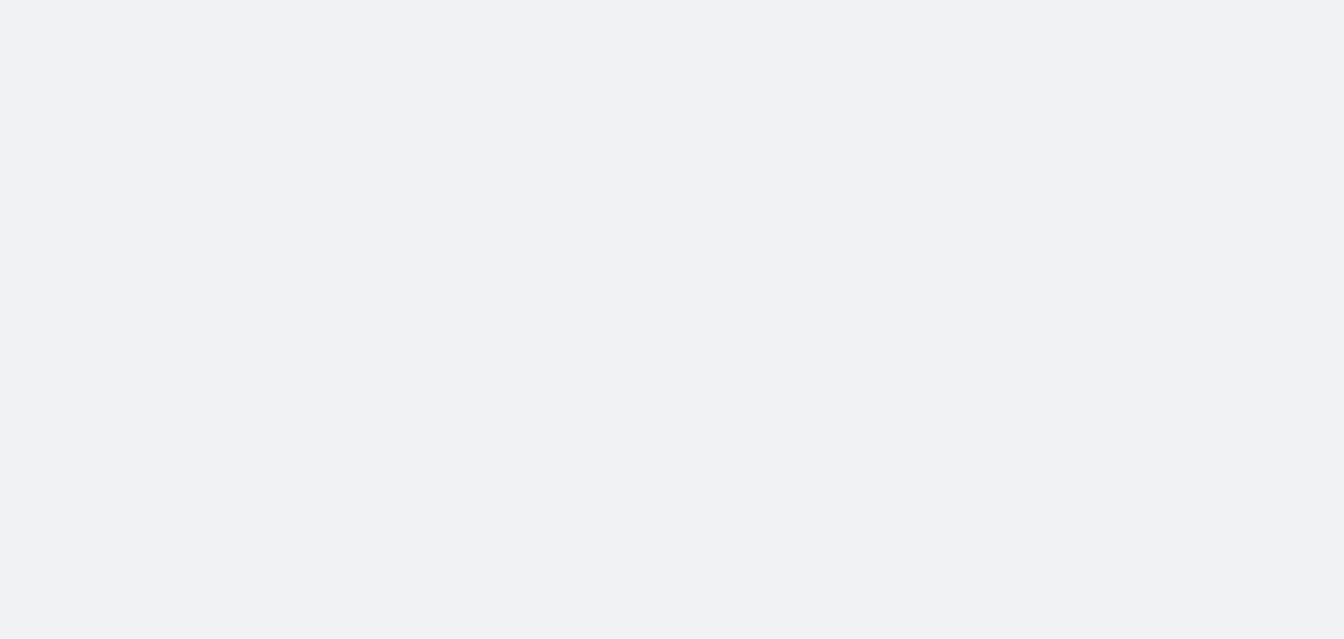 scroll, scrollTop: 0, scrollLeft: 0, axis: both 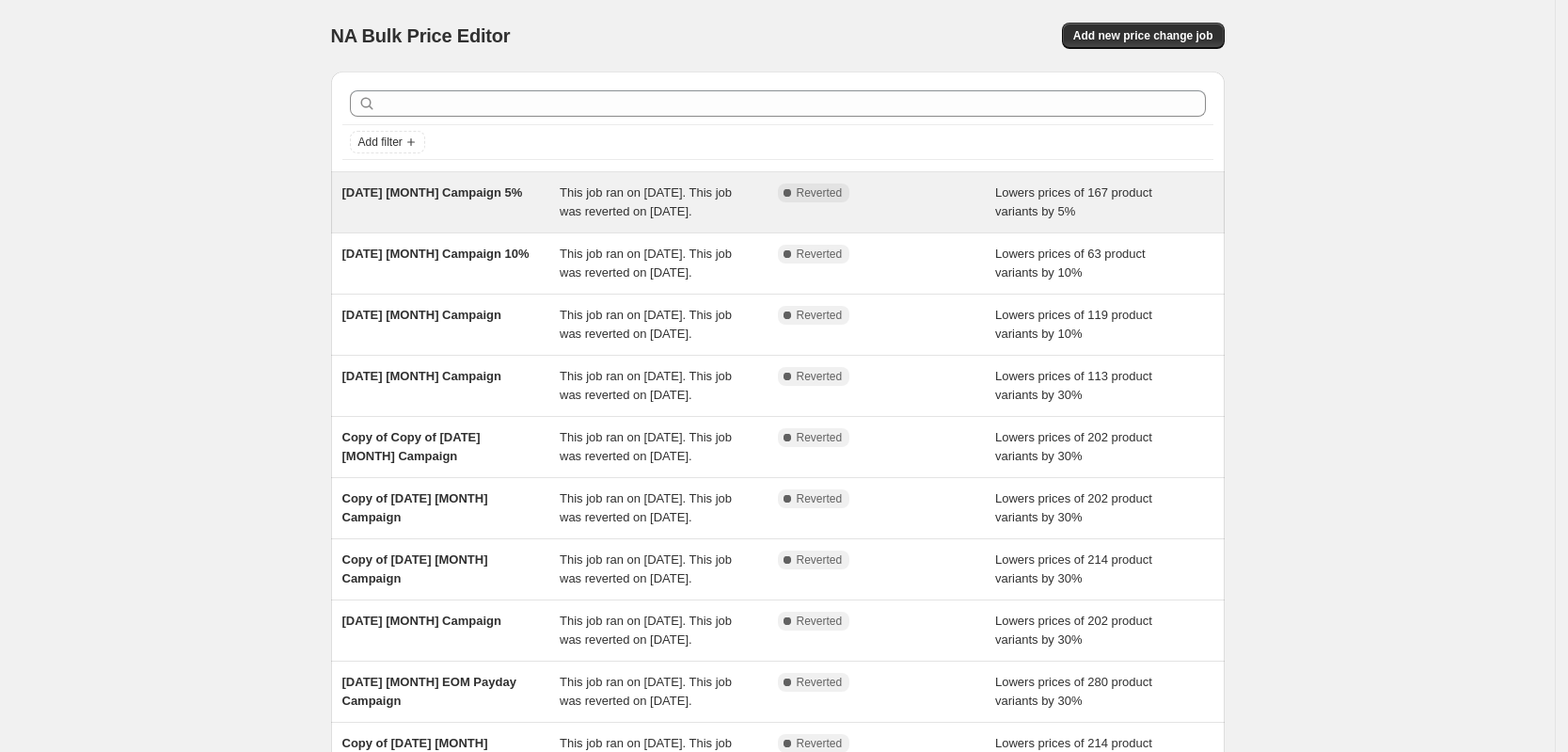 click on "Complete Reverted" at bounding box center (873, 193) 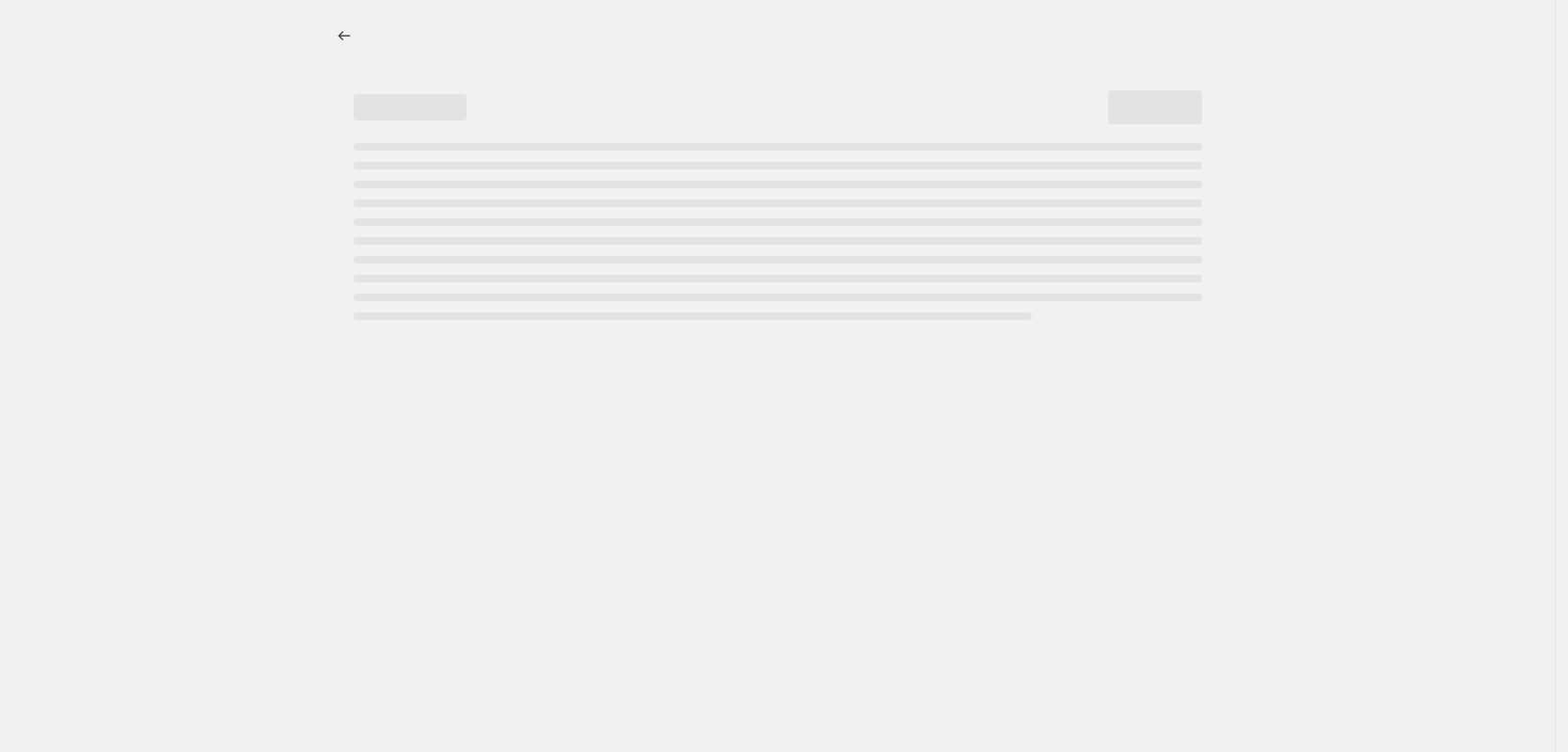 select on "percentage" 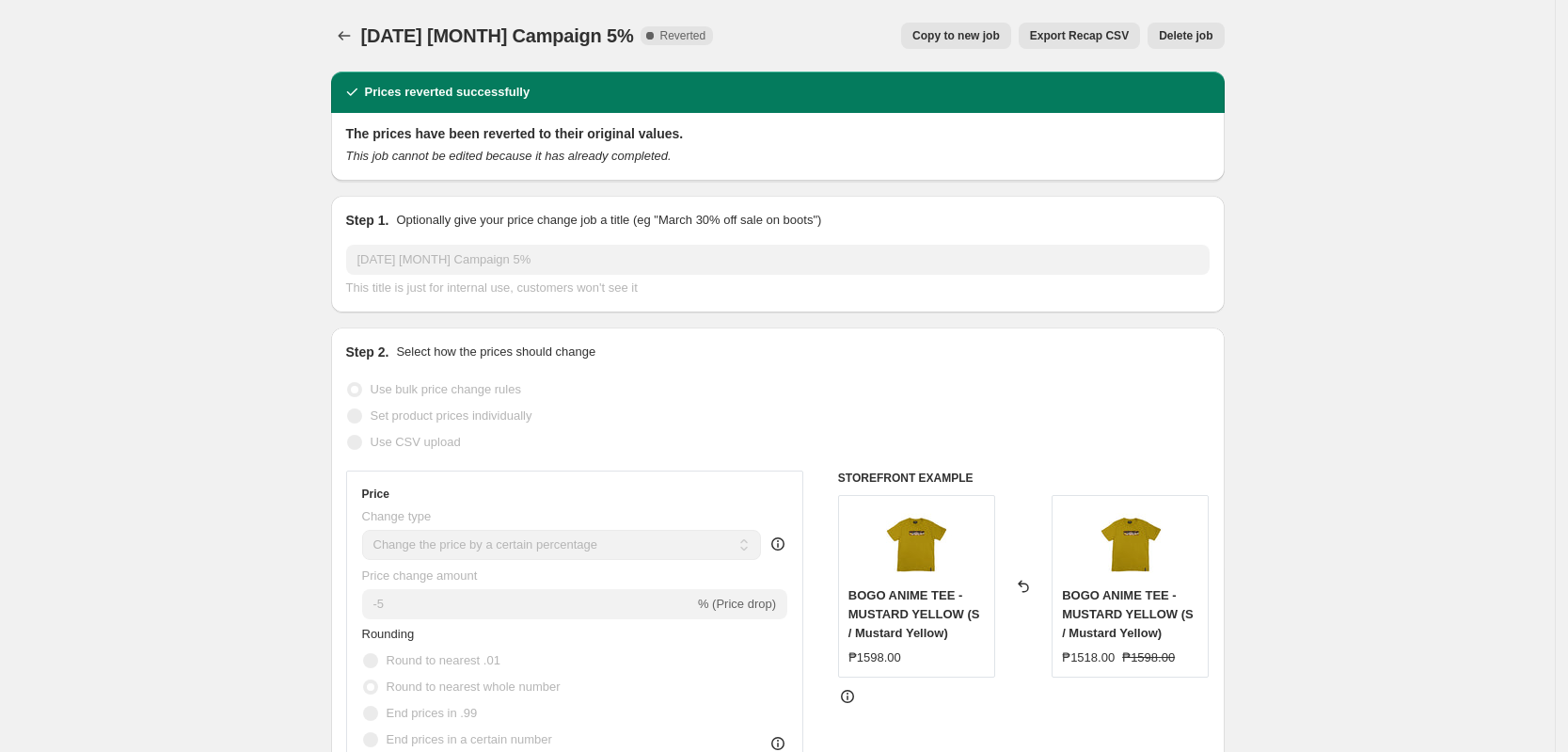click on "Copy to new job" at bounding box center (956, 36) 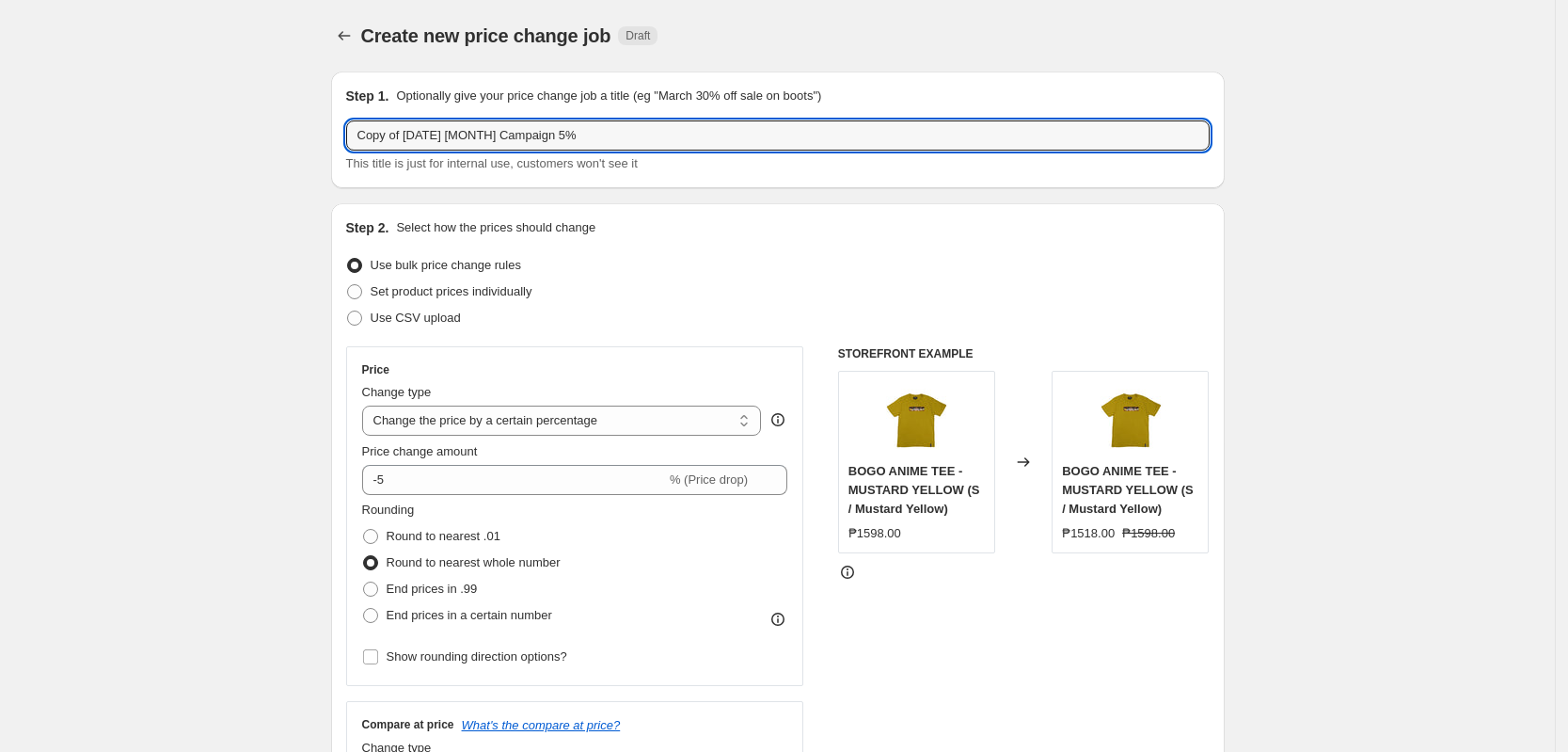 drag, startPoint x: 410, startPoint y: 139, endPoint x: 293, endPoint y: 114, distance: 119.64113 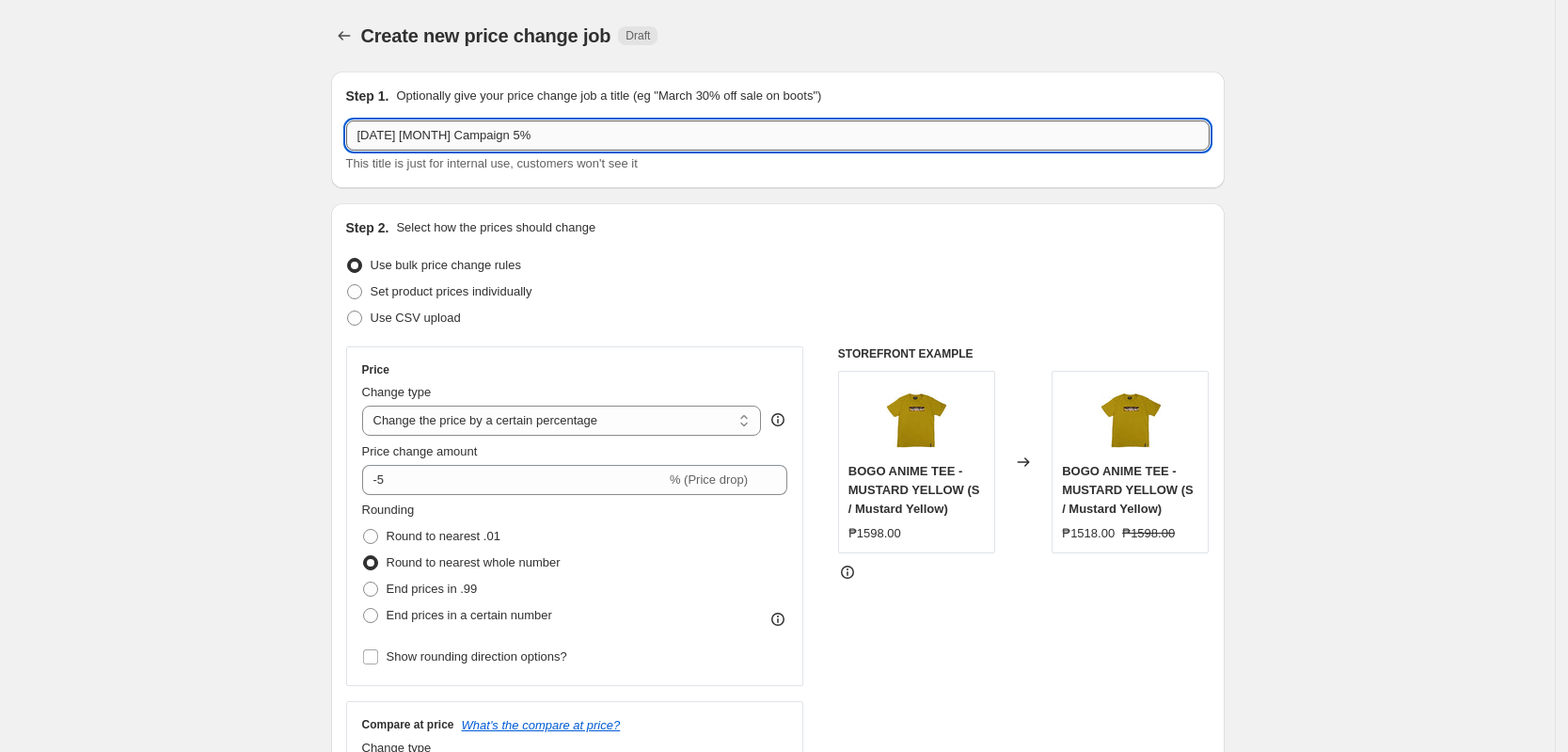 click on "[DATE] [MONTH] Campaign 5%" at bounding box center [778, 136] 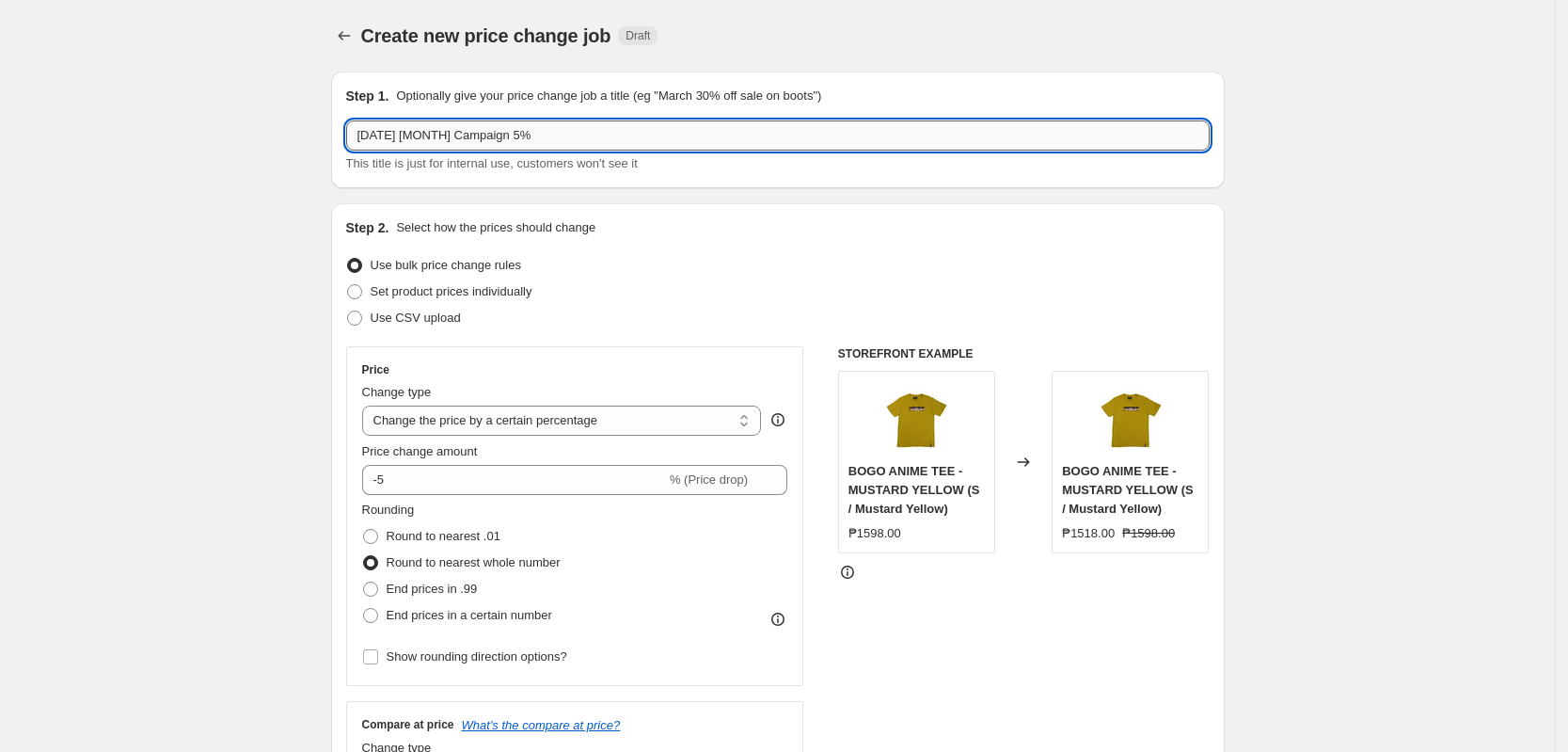 click on "[DATE] [MONTH] Campaign 5%" at bounding box center [778, 136] 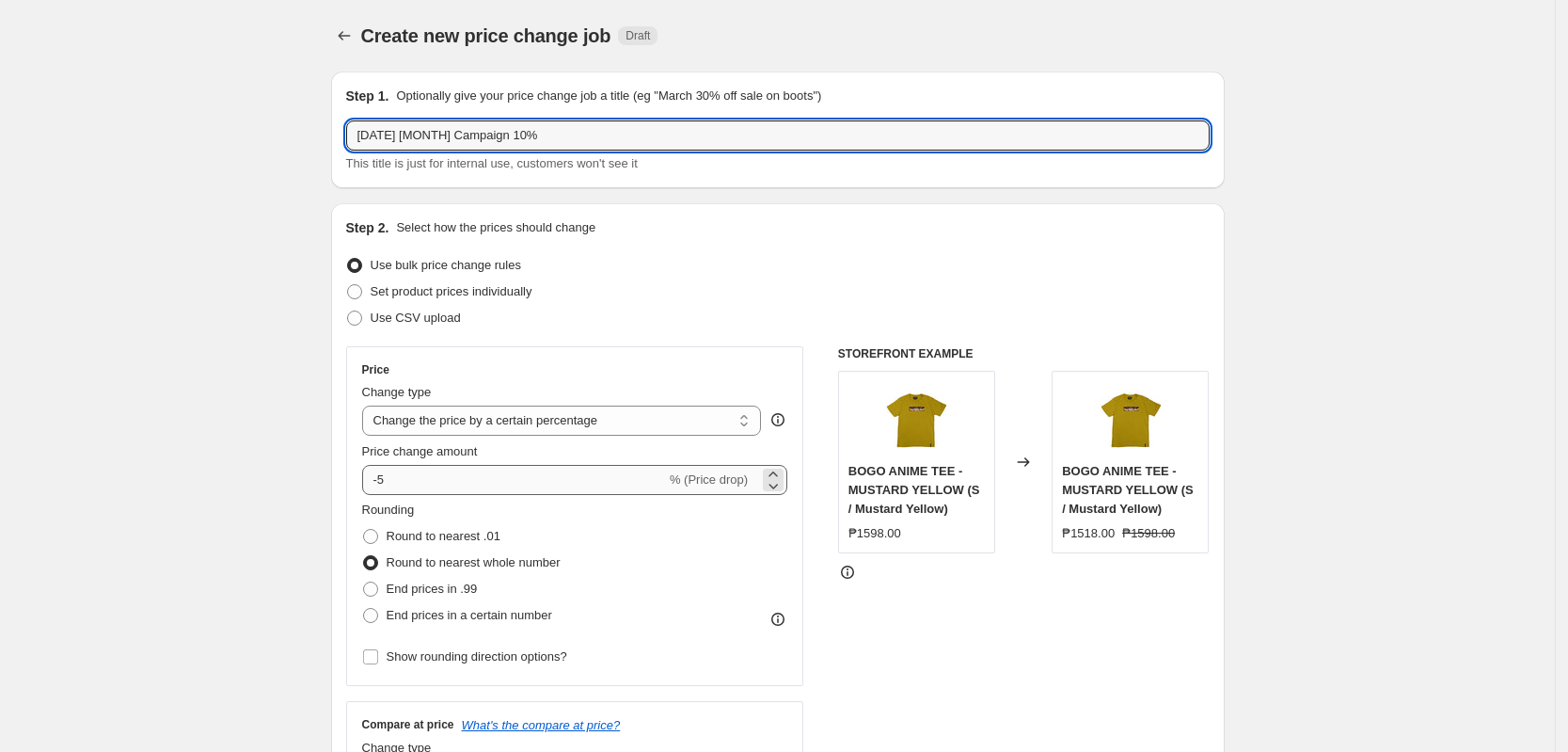 type on "[DATE] [MONTH] Campaign 10%" 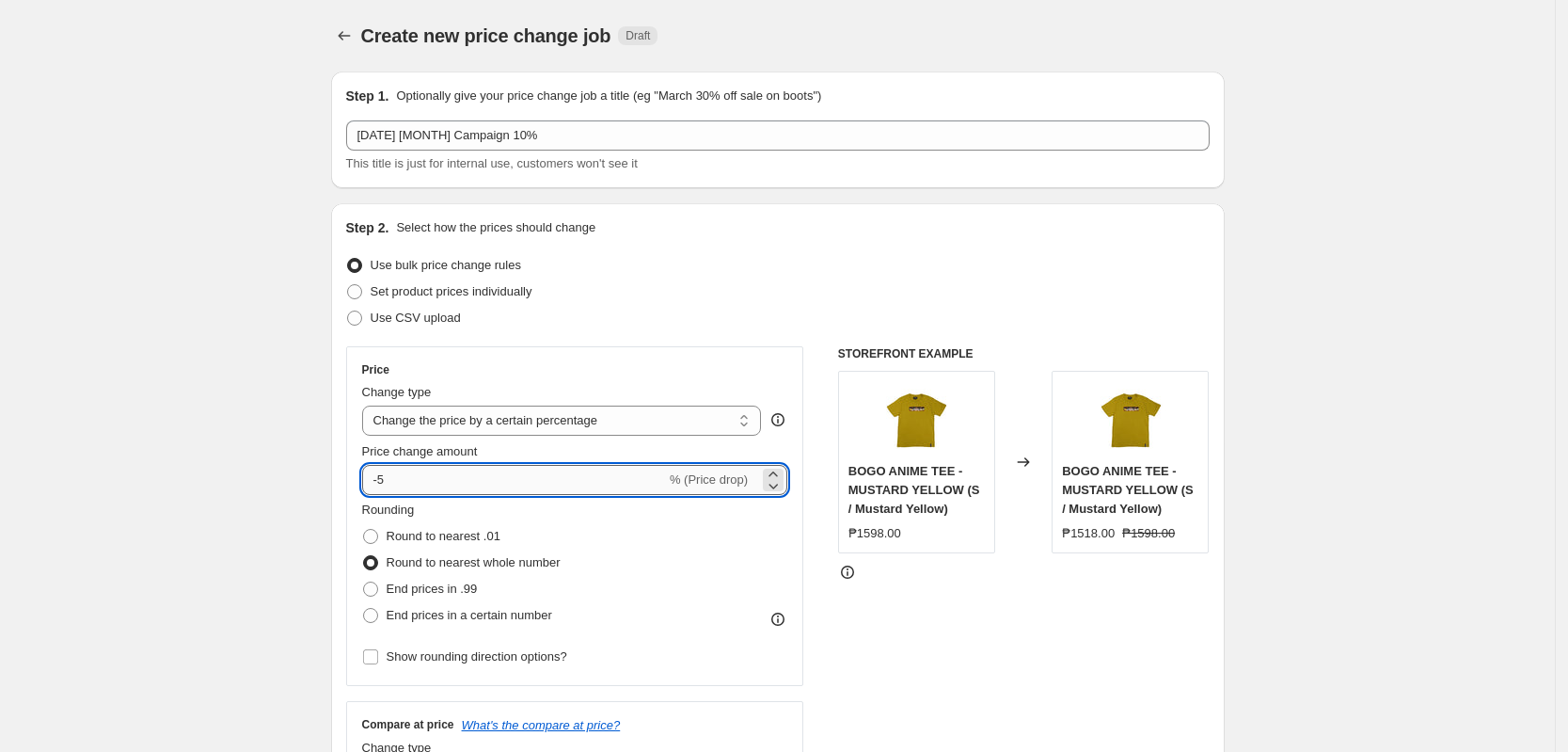 click on "-5" at bounding box center (514, 480) 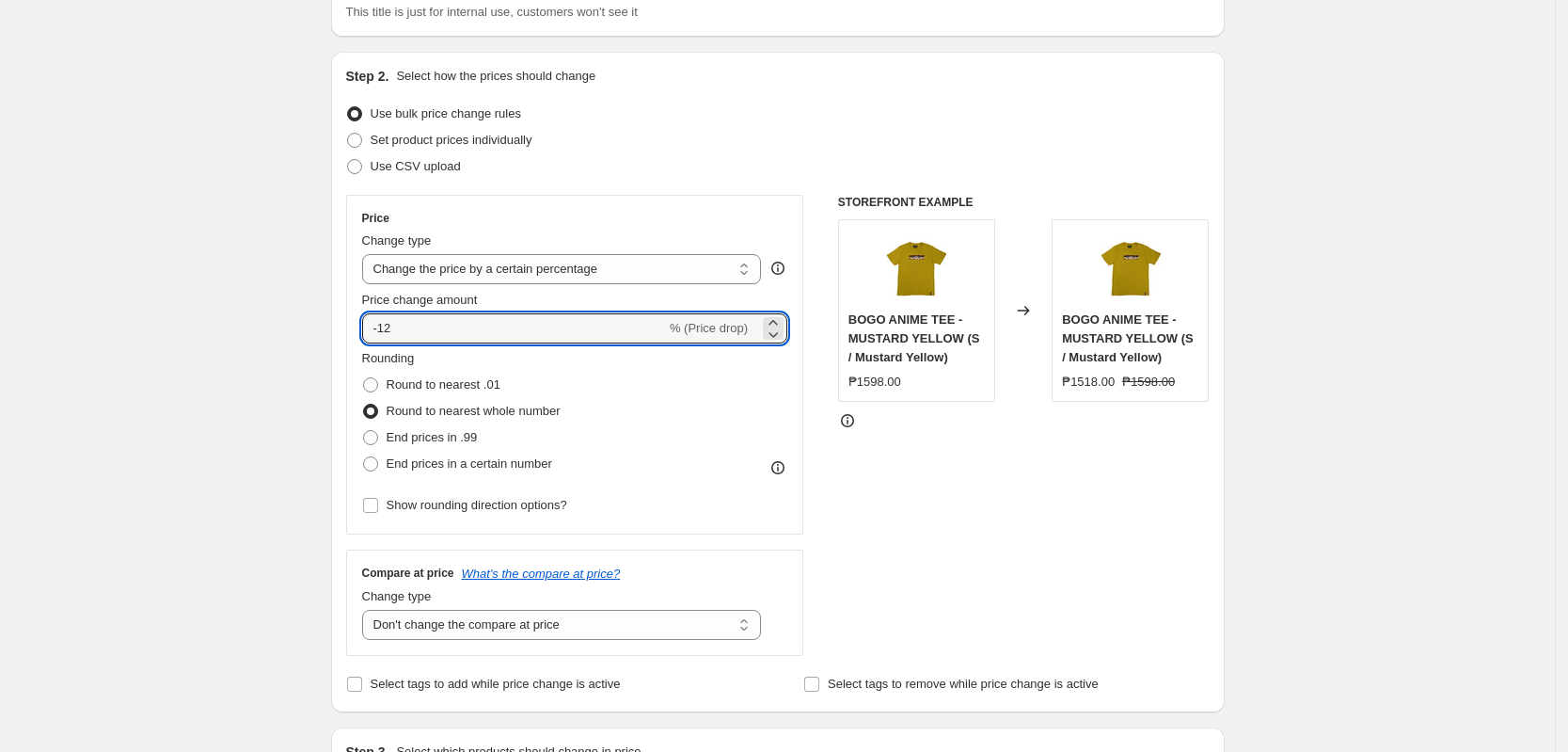 scroll, scrollTop: 118, scrollLeft: 0, axis: vertical 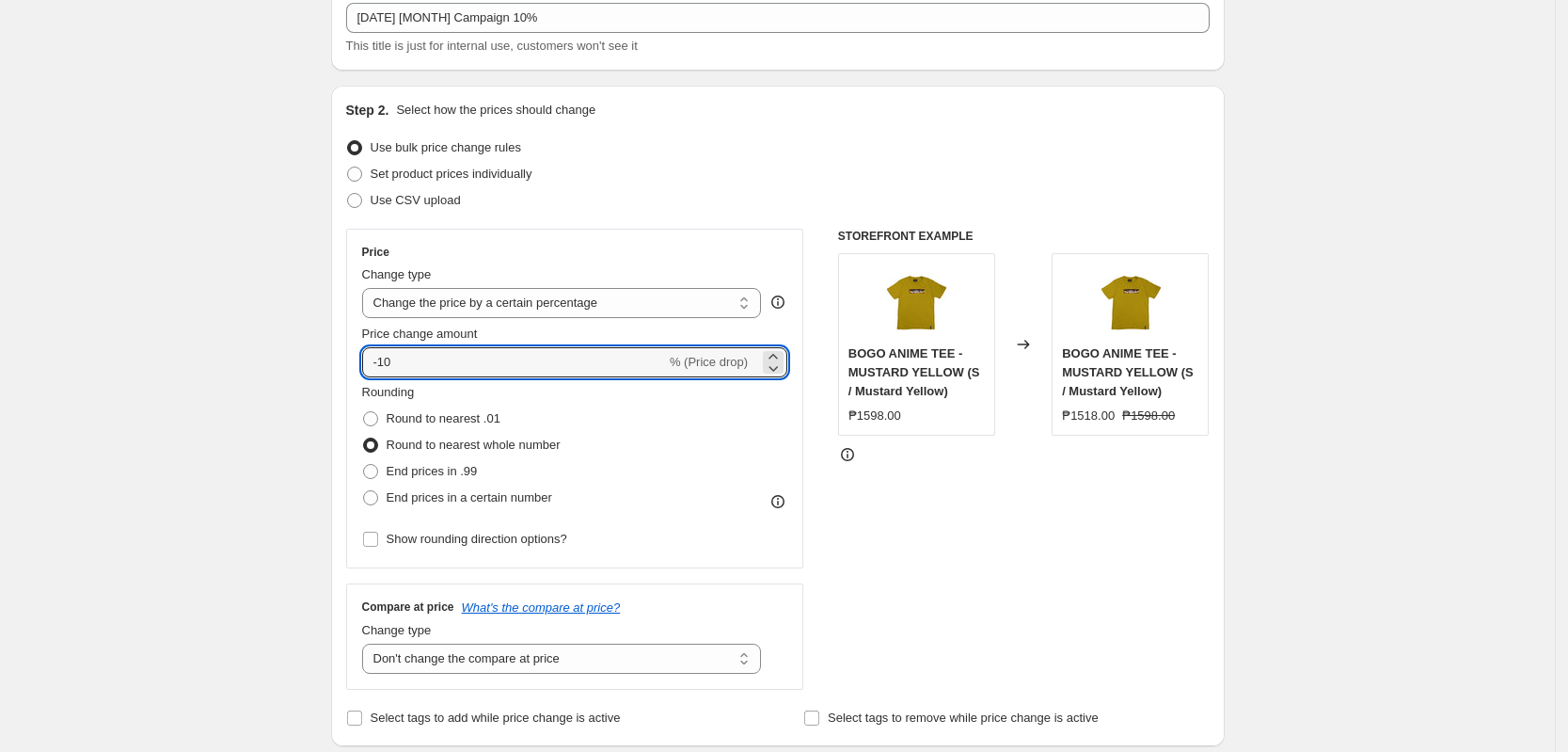 type on "-10" 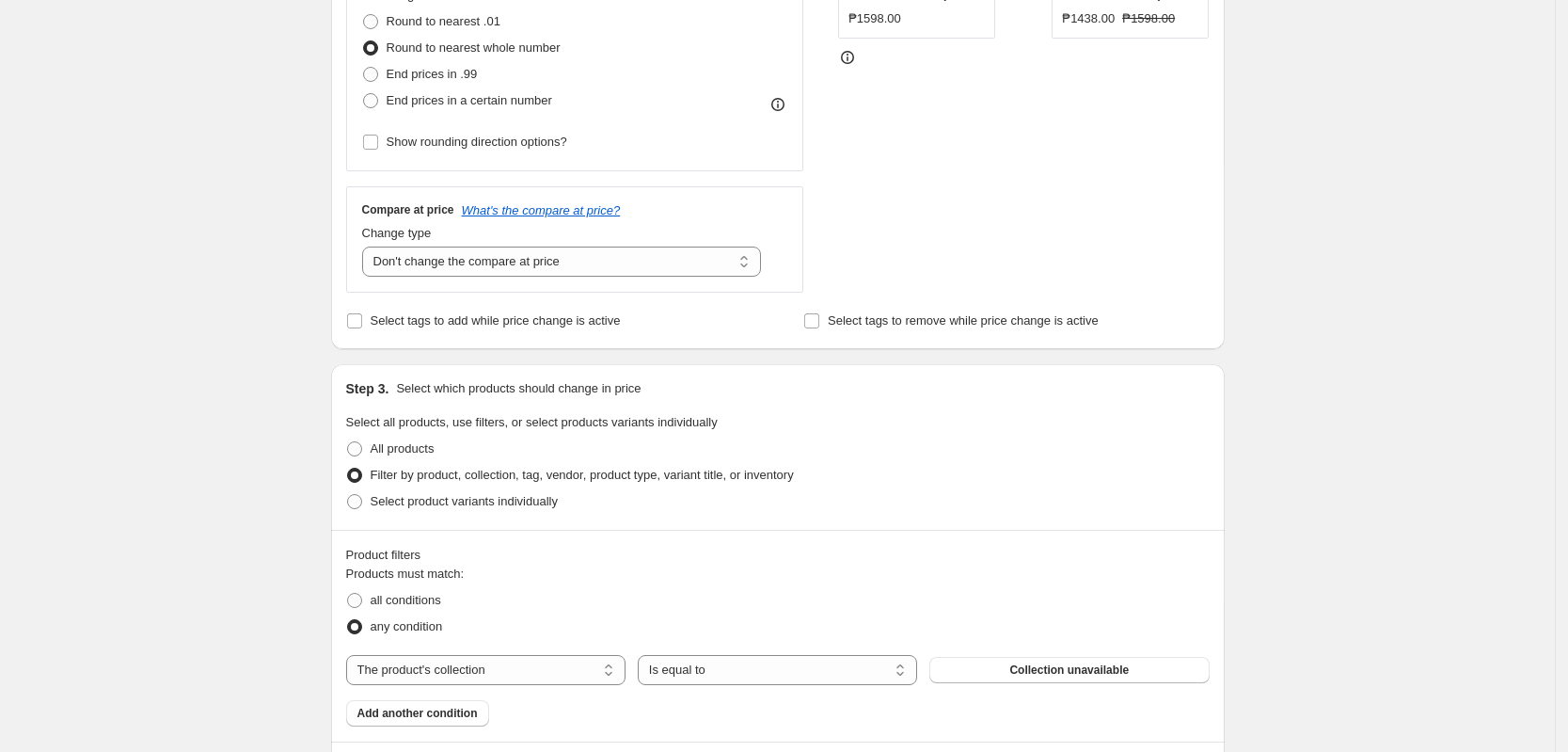 scroll, scrollTop: 750, scrollLeft: 0, axis: vertical 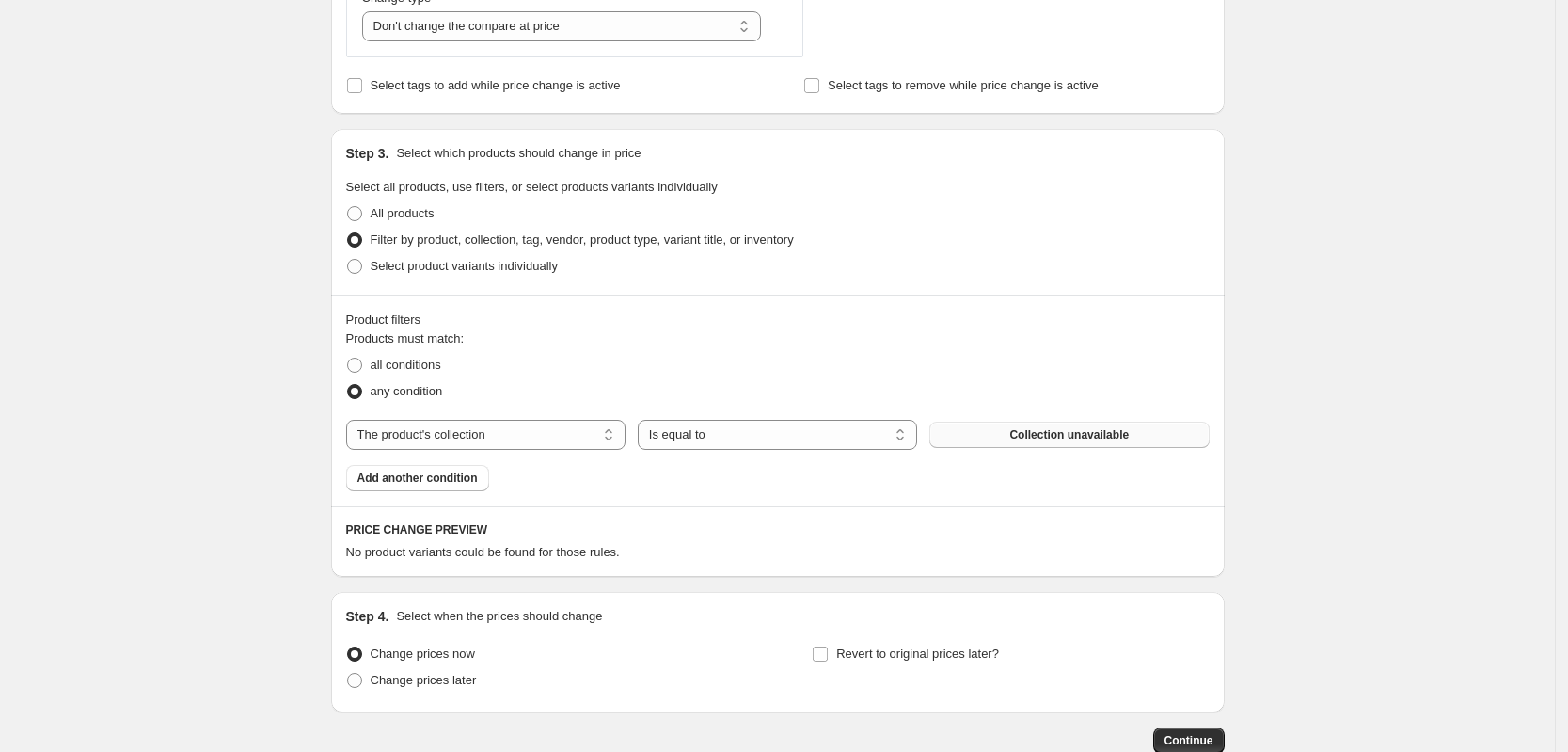 click on "Collection unavailable" at bounding box center [1069, 435] 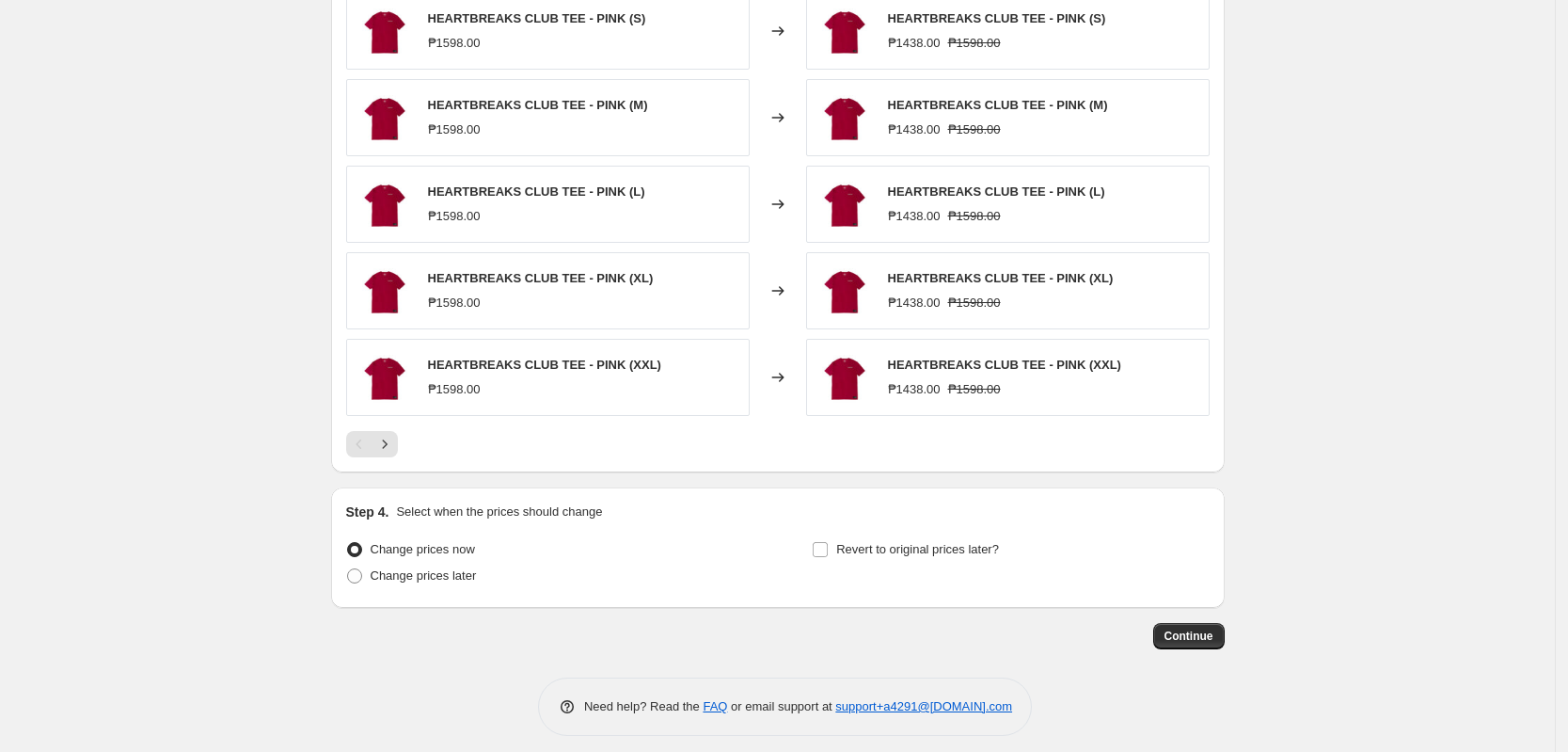 scroll, scrollTop: 1342, scrollLeft: 0, axis: vertical 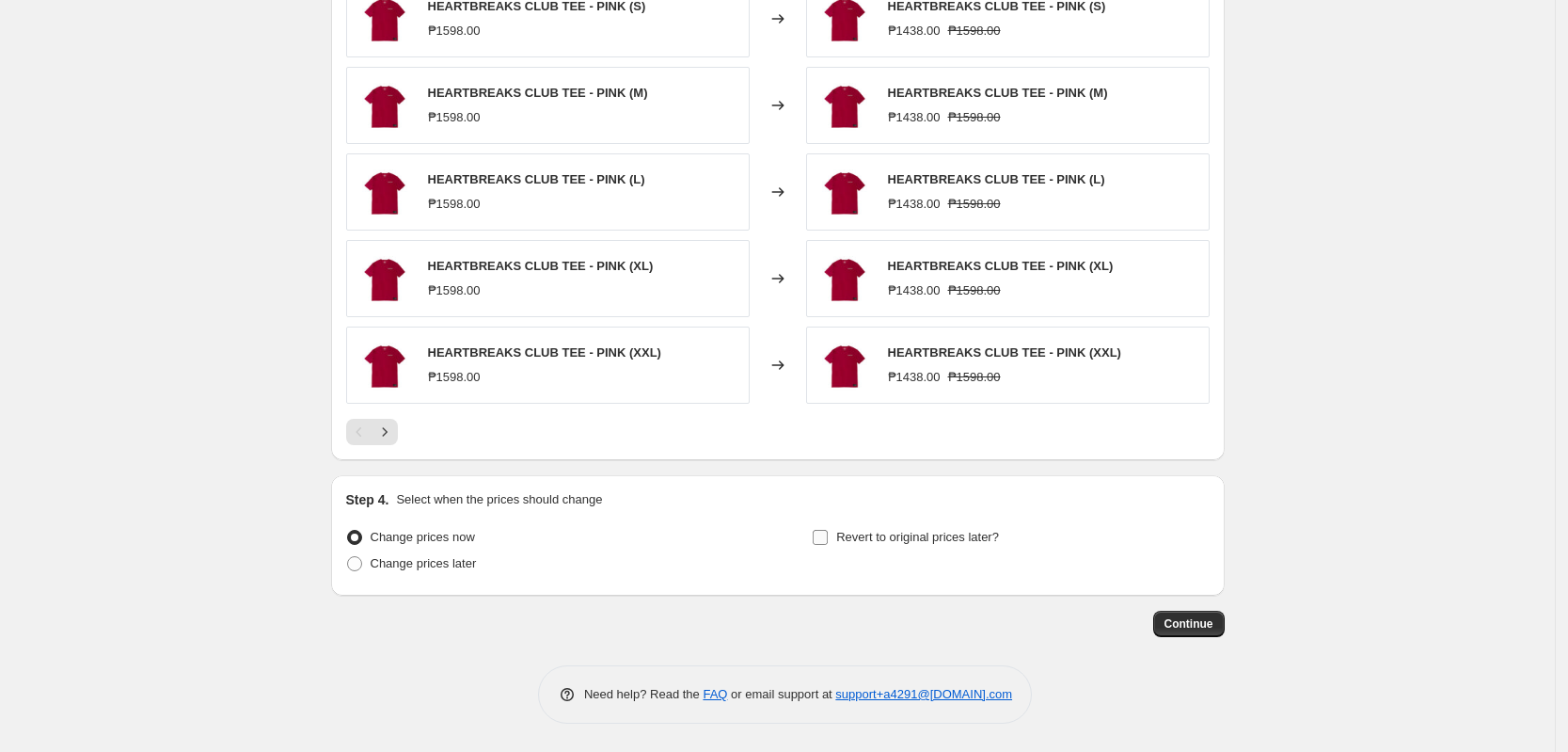 click on "Revert to original prices later?" at bounding box center [917, 536] 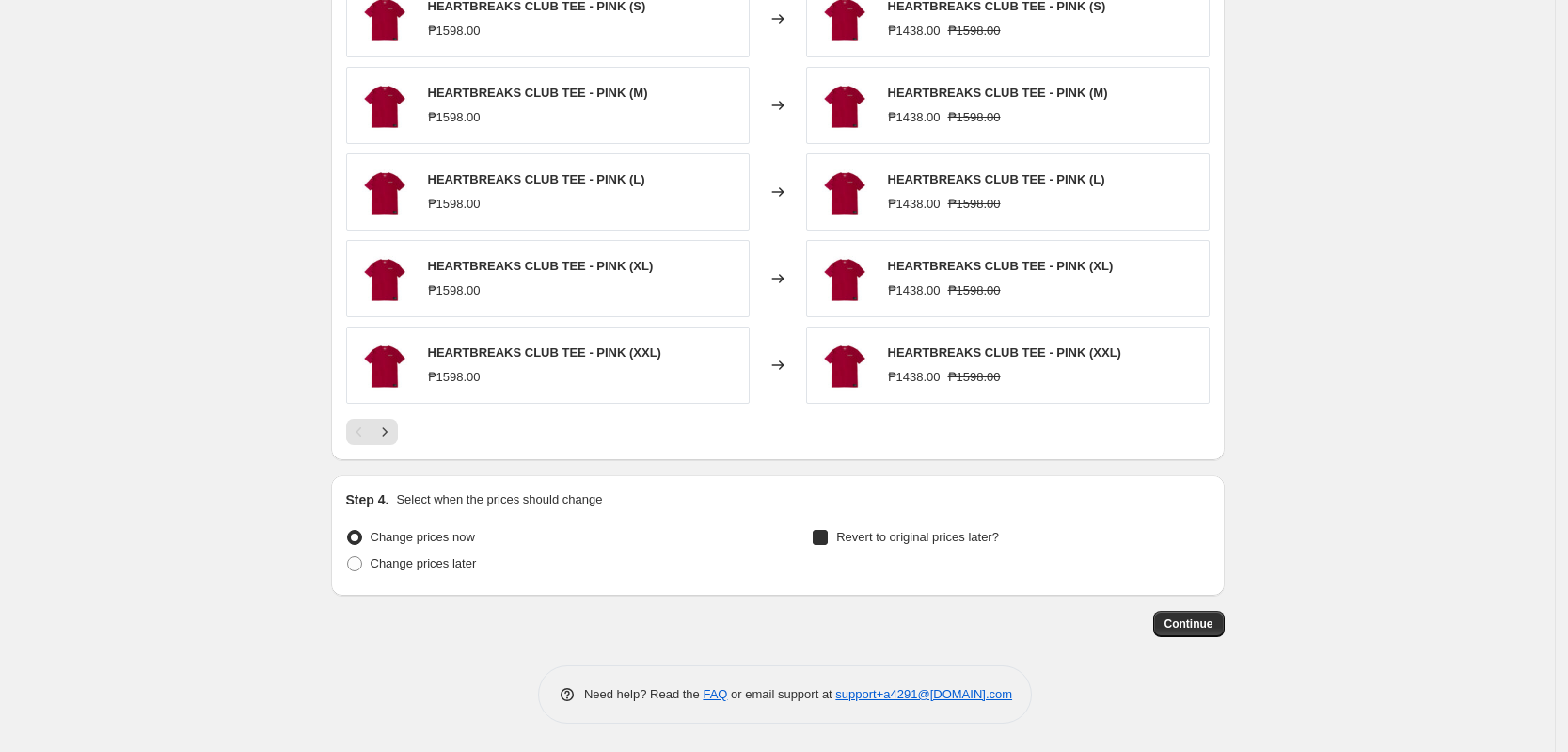 checkbox on "true" 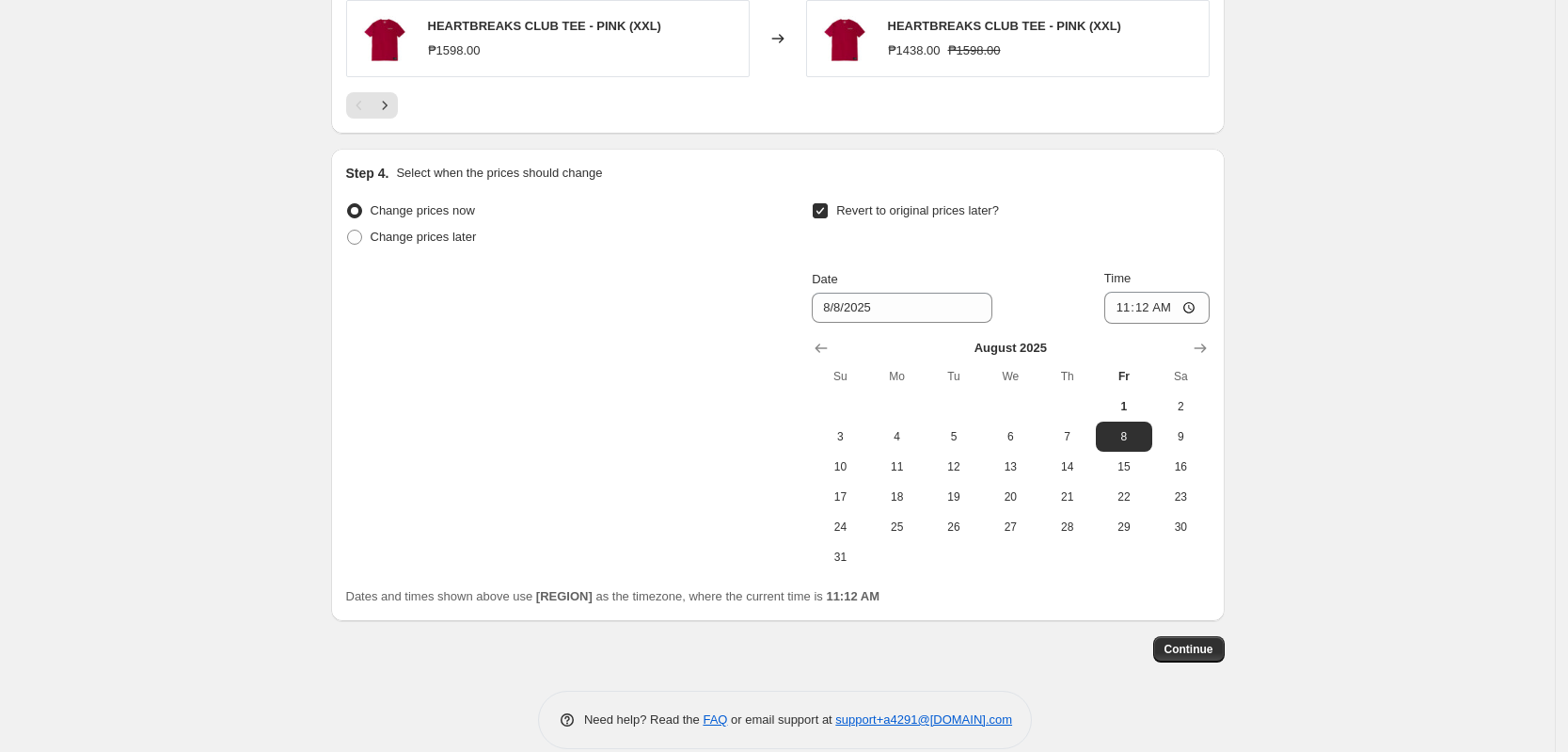 scroll, scrollTop: 1694, scrollLeft: 0, axis: vertical 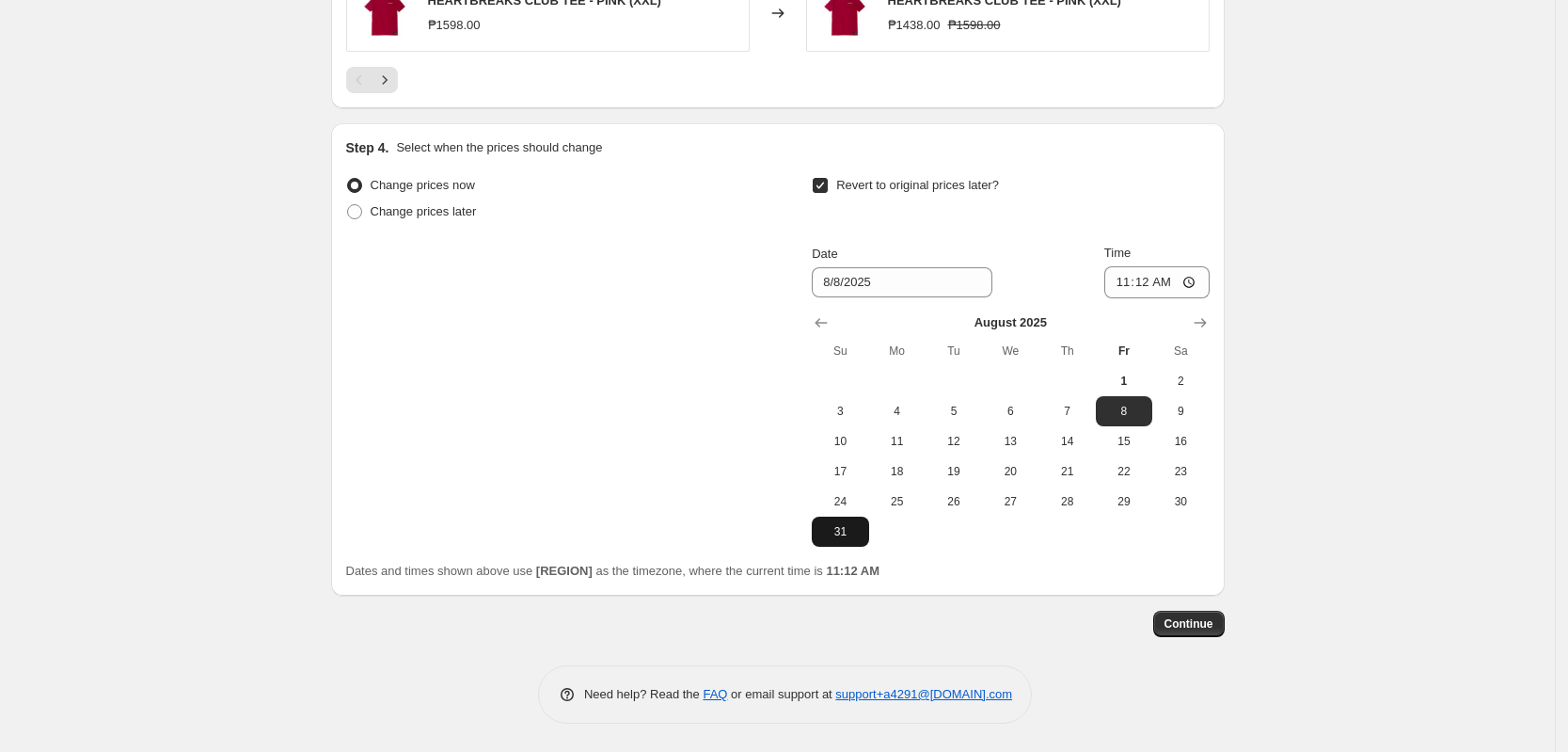 click on "31" at bounding box center (840, 532) 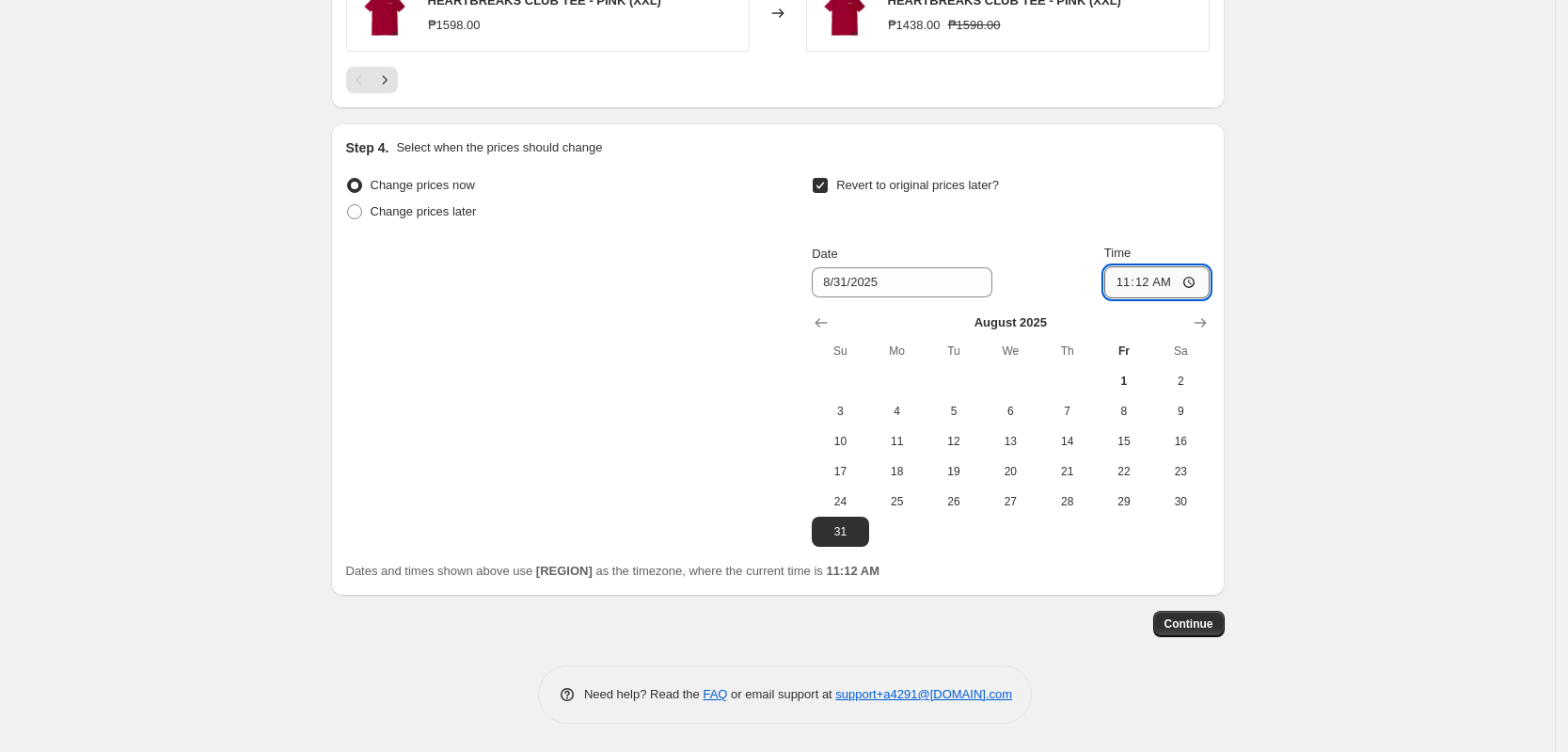 click on "11:12" at bounding box center (1157, 282) 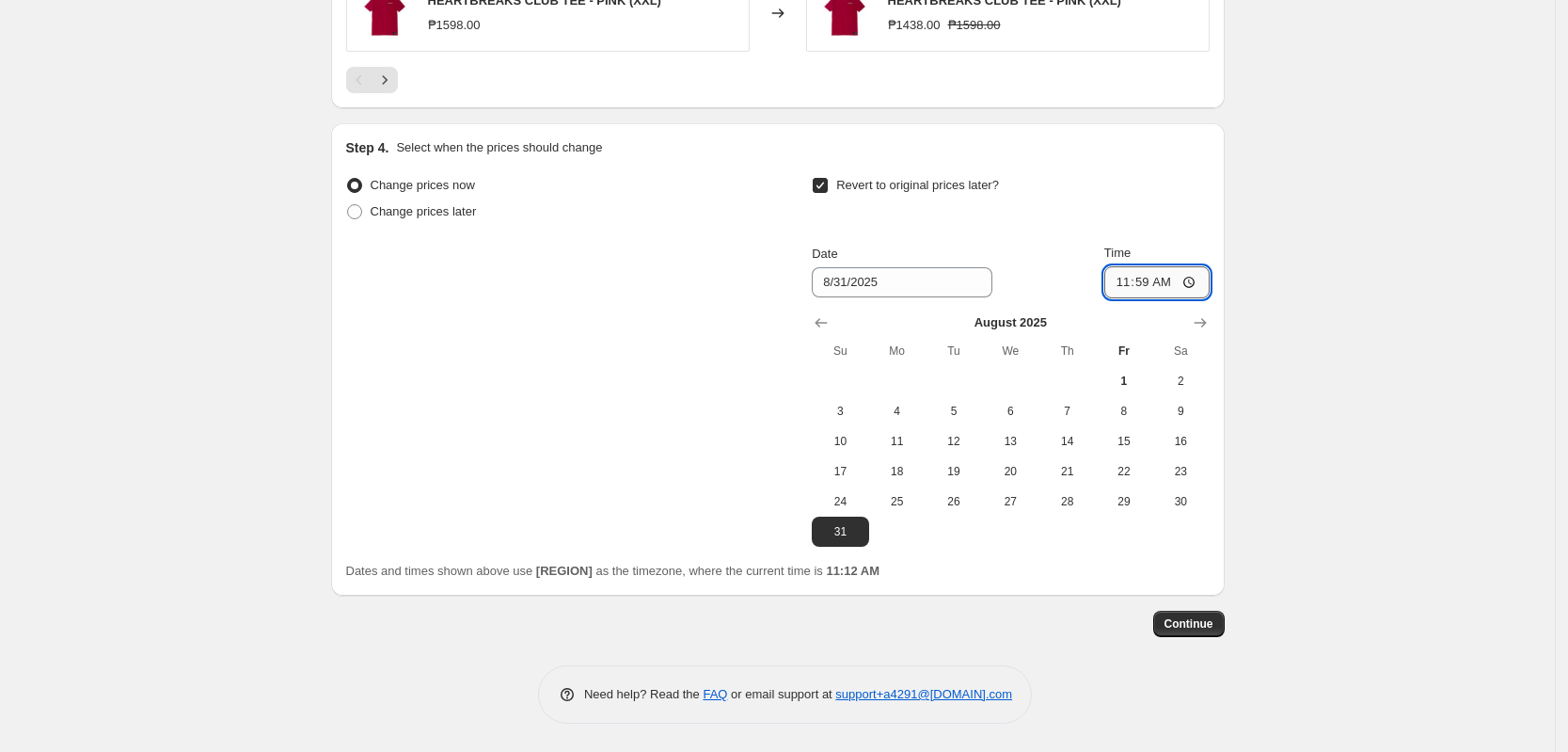 type on "23:59" 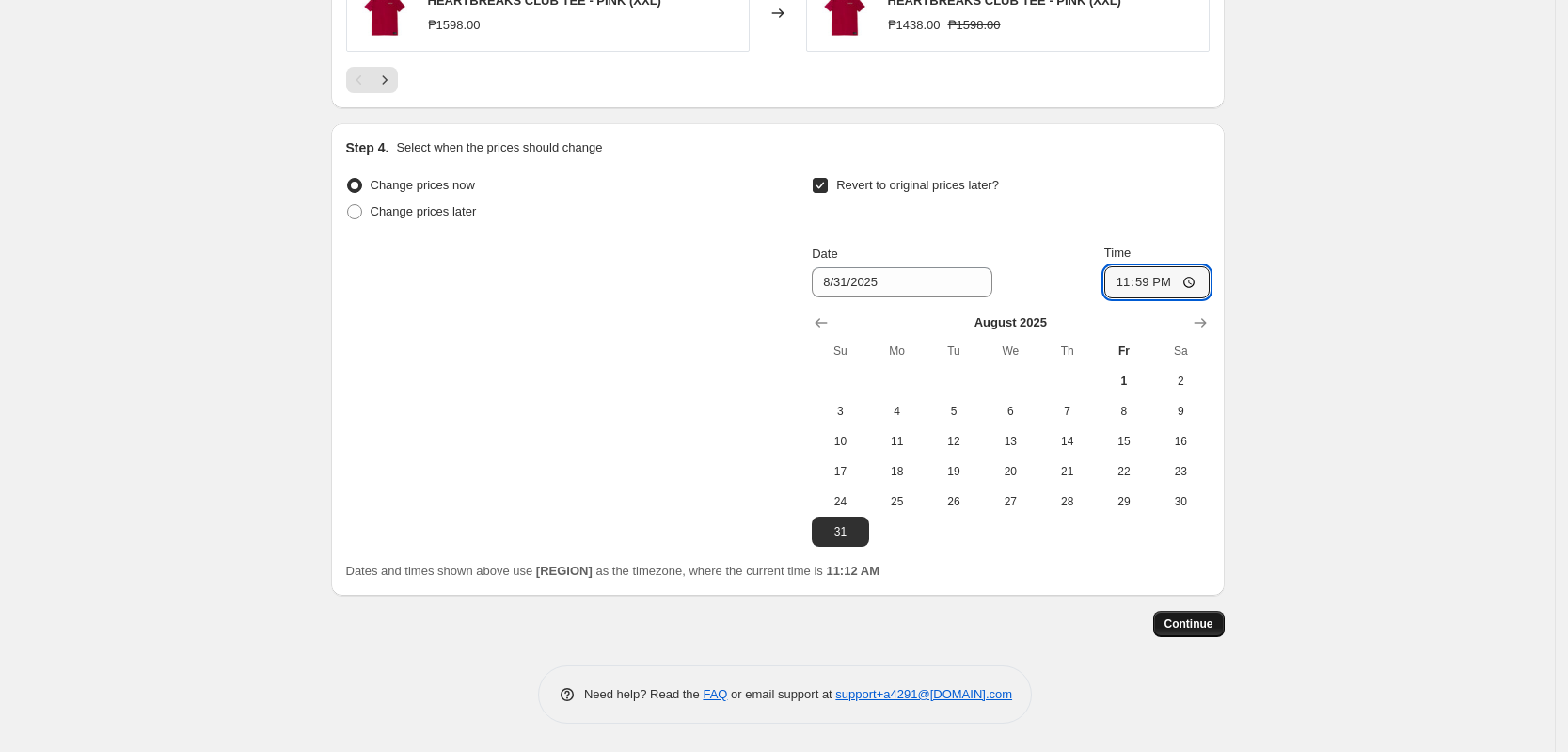 click on "Continue" at bounding box center (1189, 624) 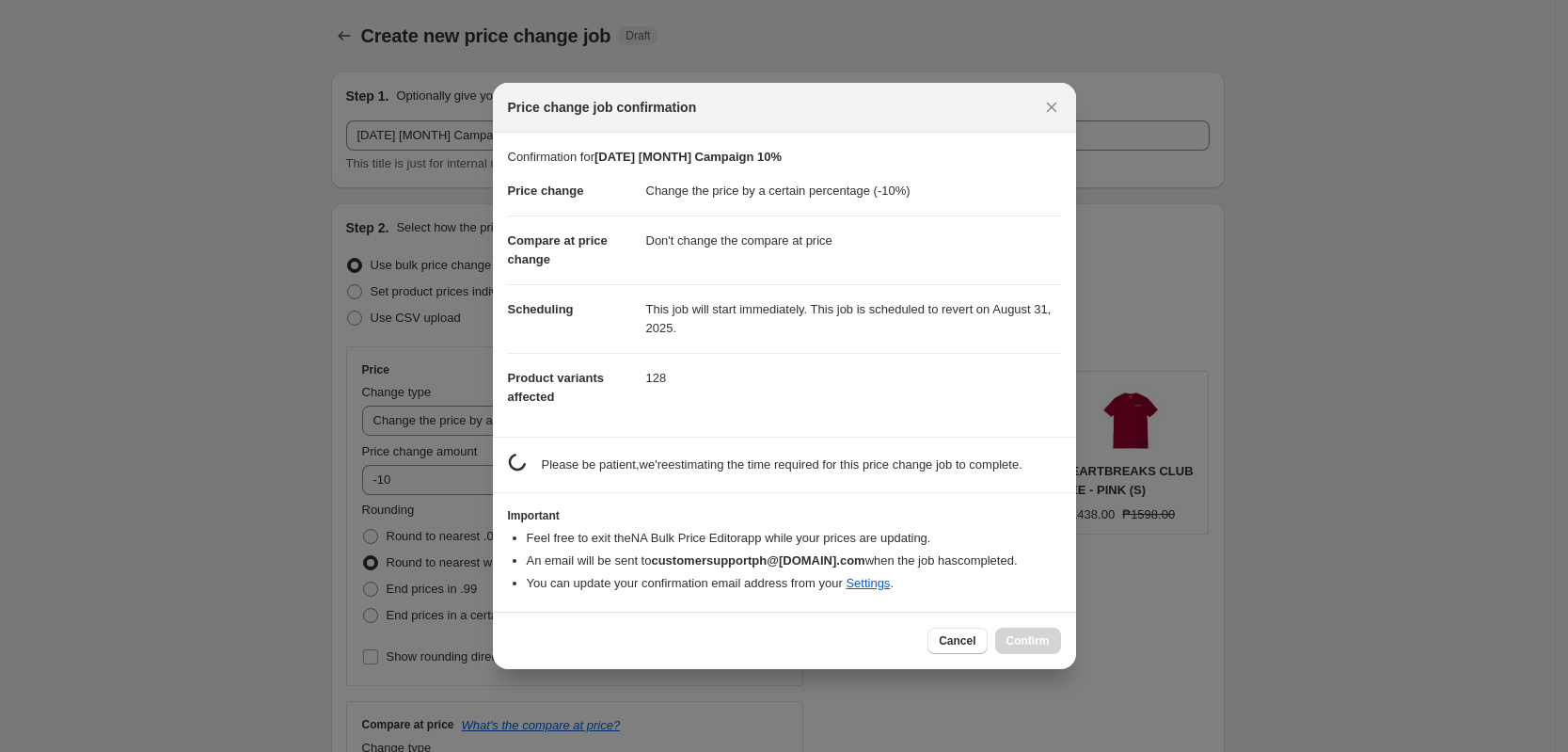 scroll, scrollTop: 0, scrollLeft: 0, axis: both 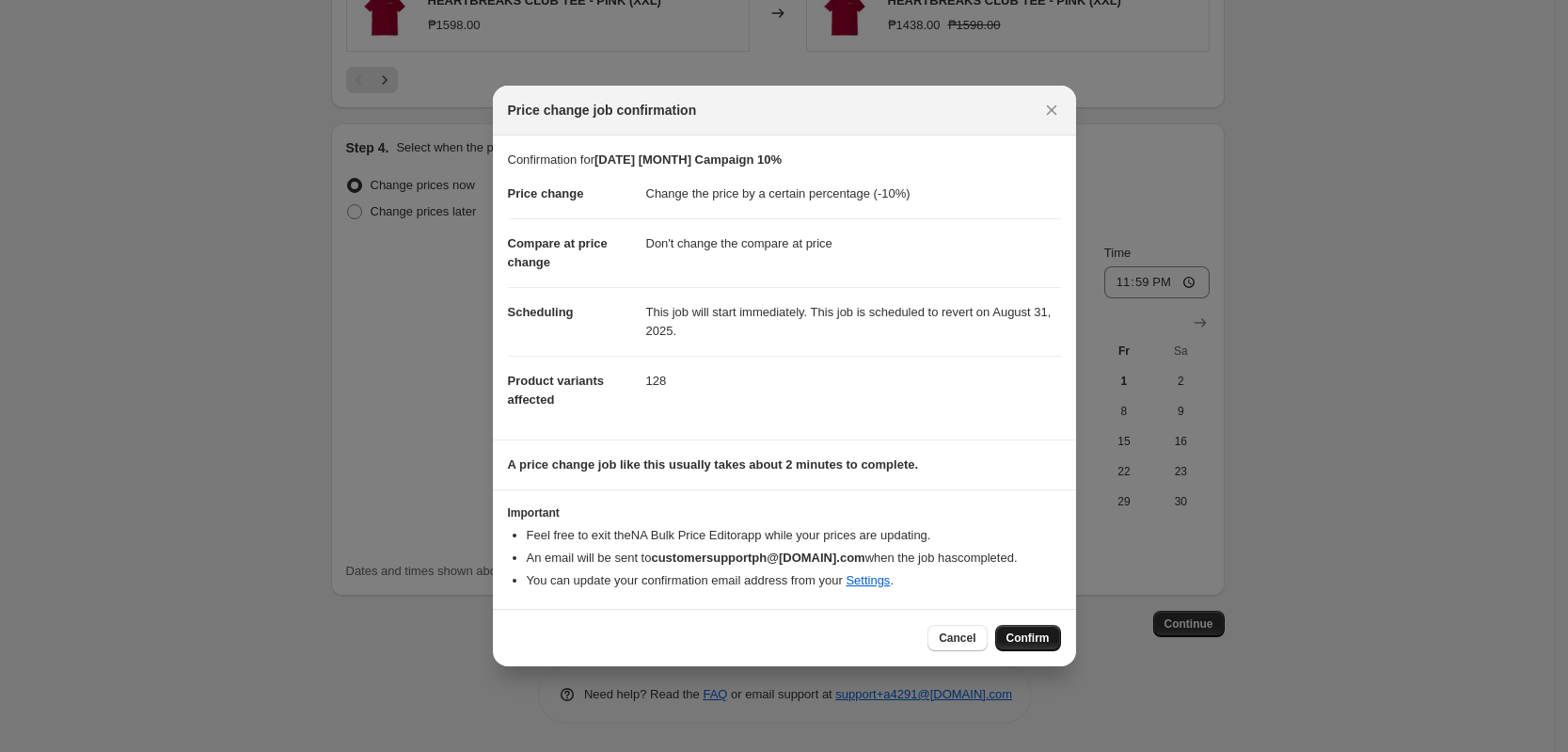 click on "Confirm" at bounding box center (1028, 638) 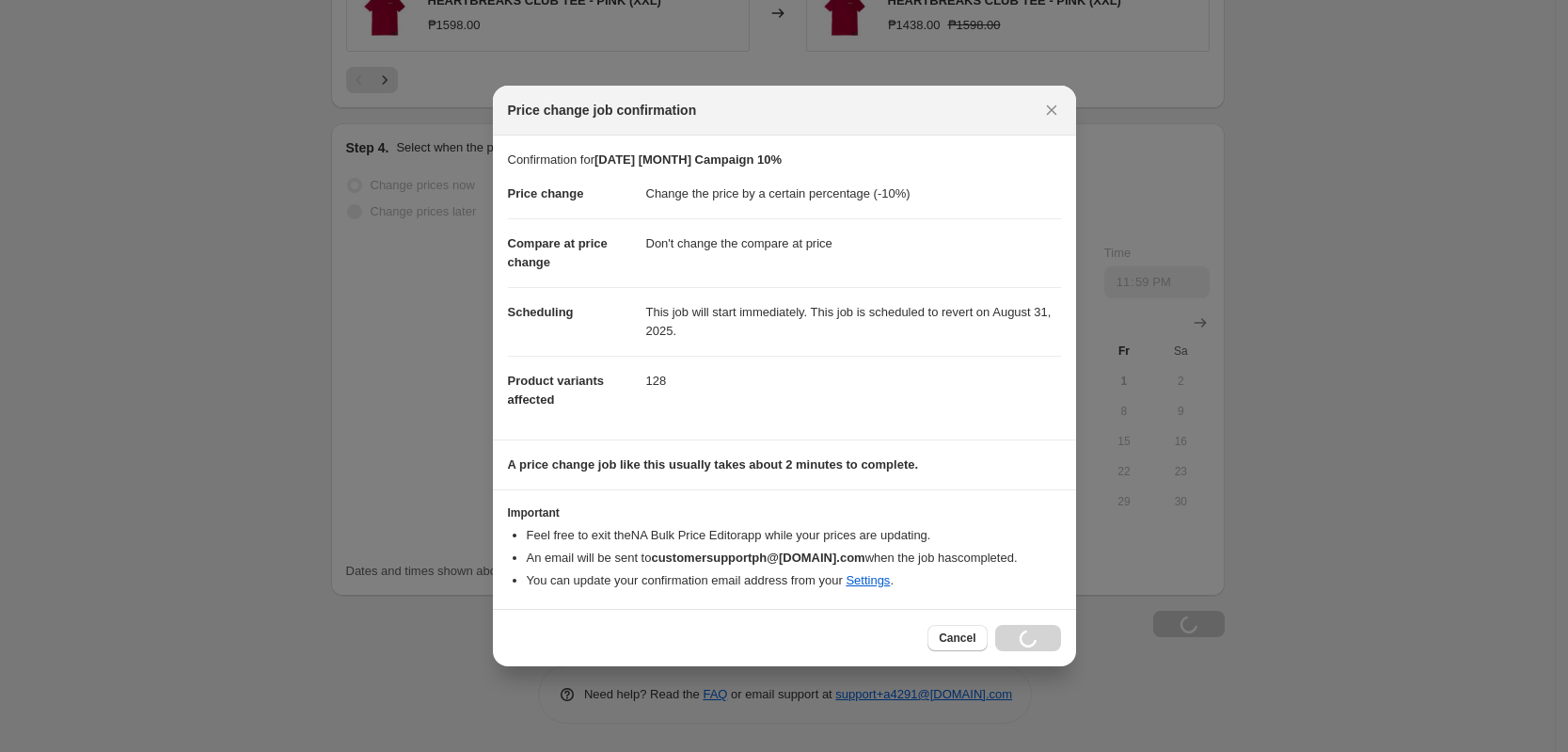 scroll, scrollTop: 1758, scrollLeft: 0, axis: vertical 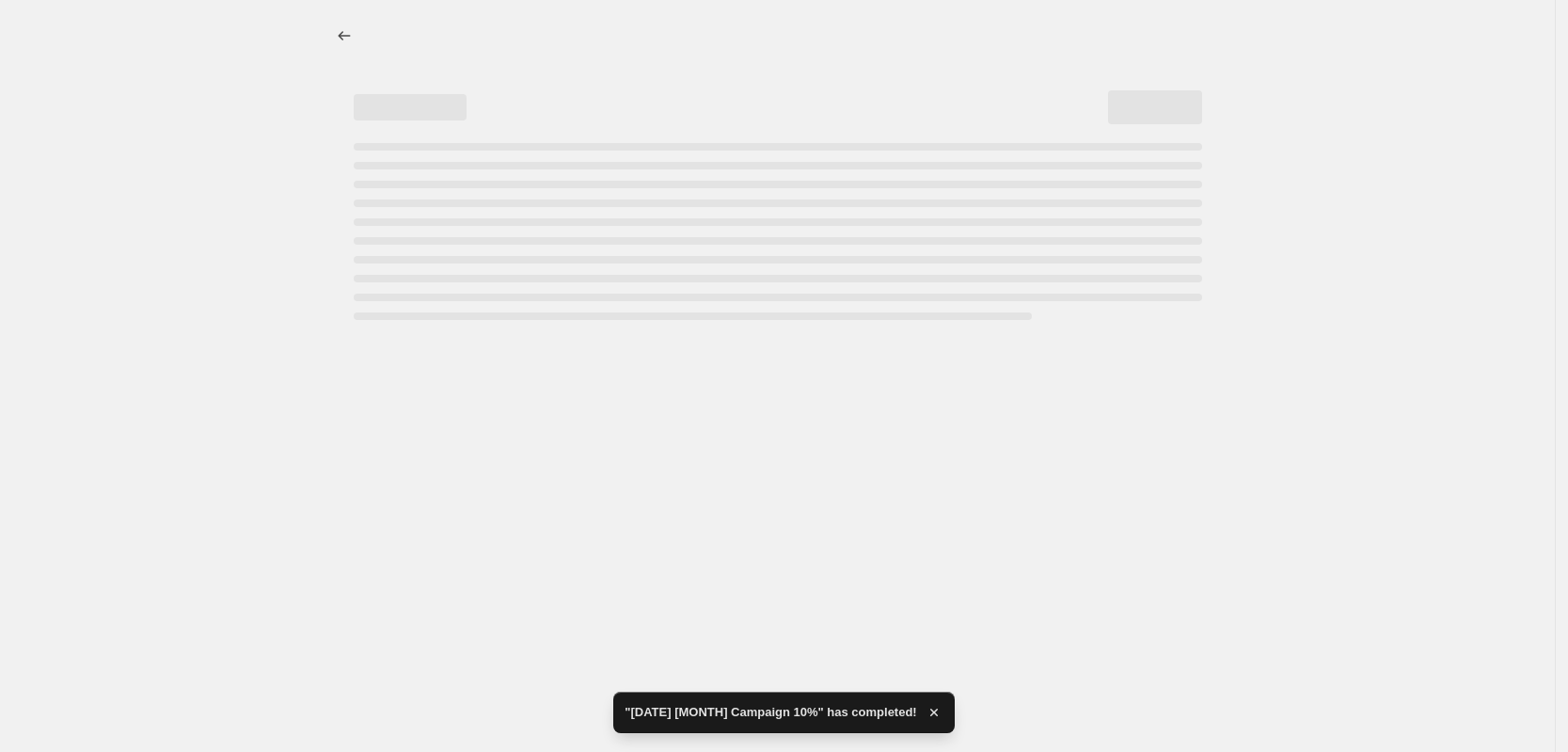 select on "percentage" 